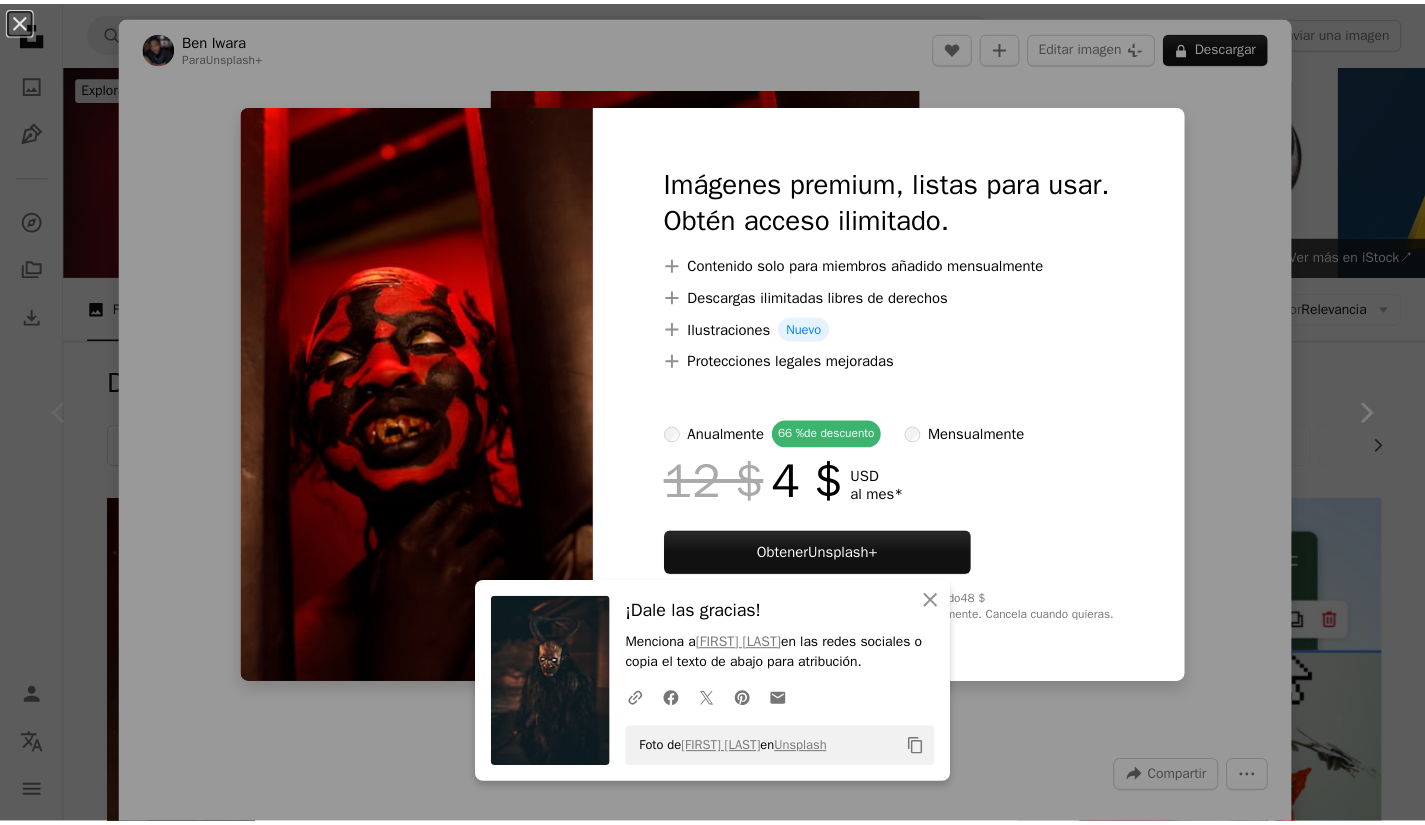 scroll, scrollTop: 450, scrollLeft: 0, axis: vertical 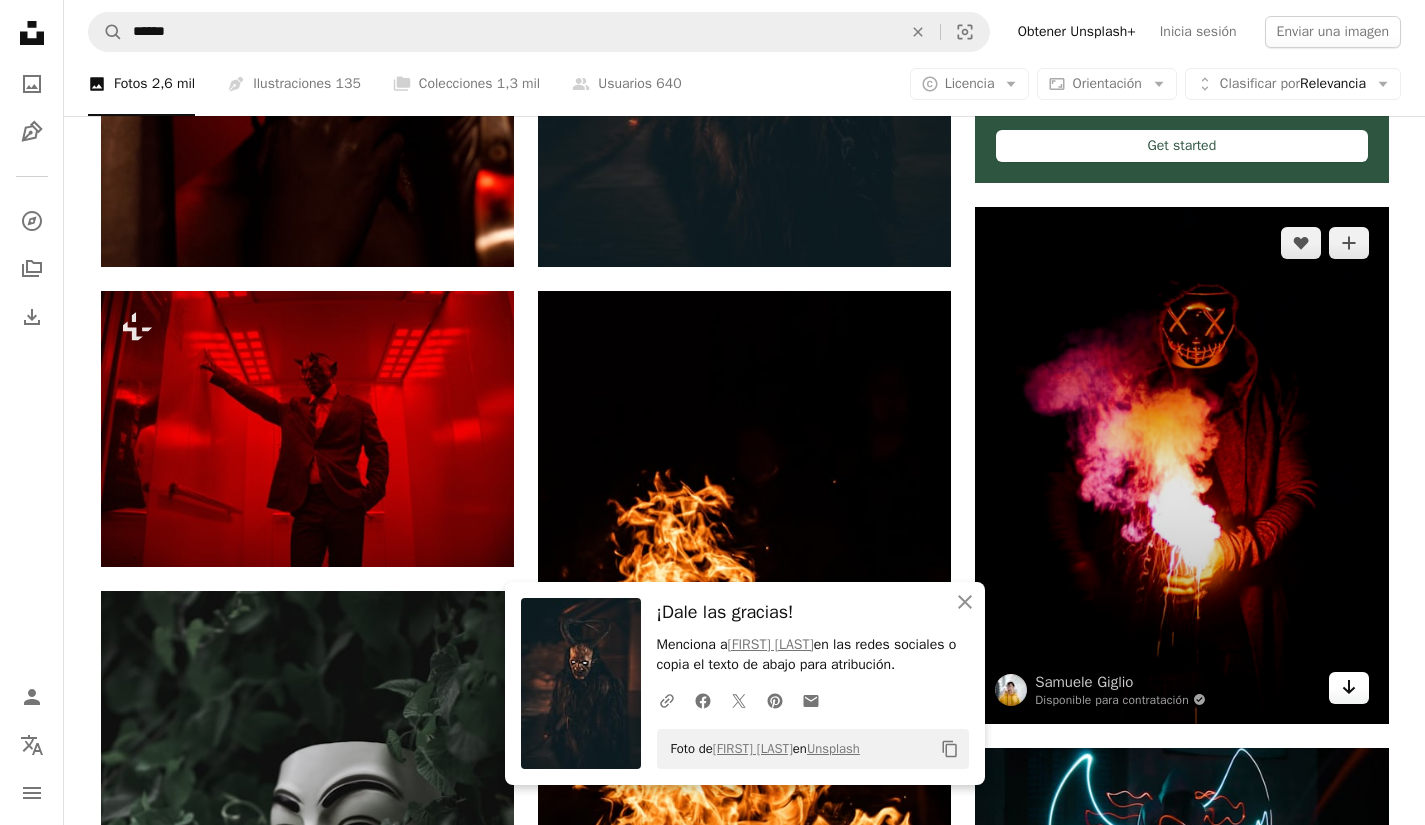 click on "Arrow pointing down" at bounding box center [1349, 688] 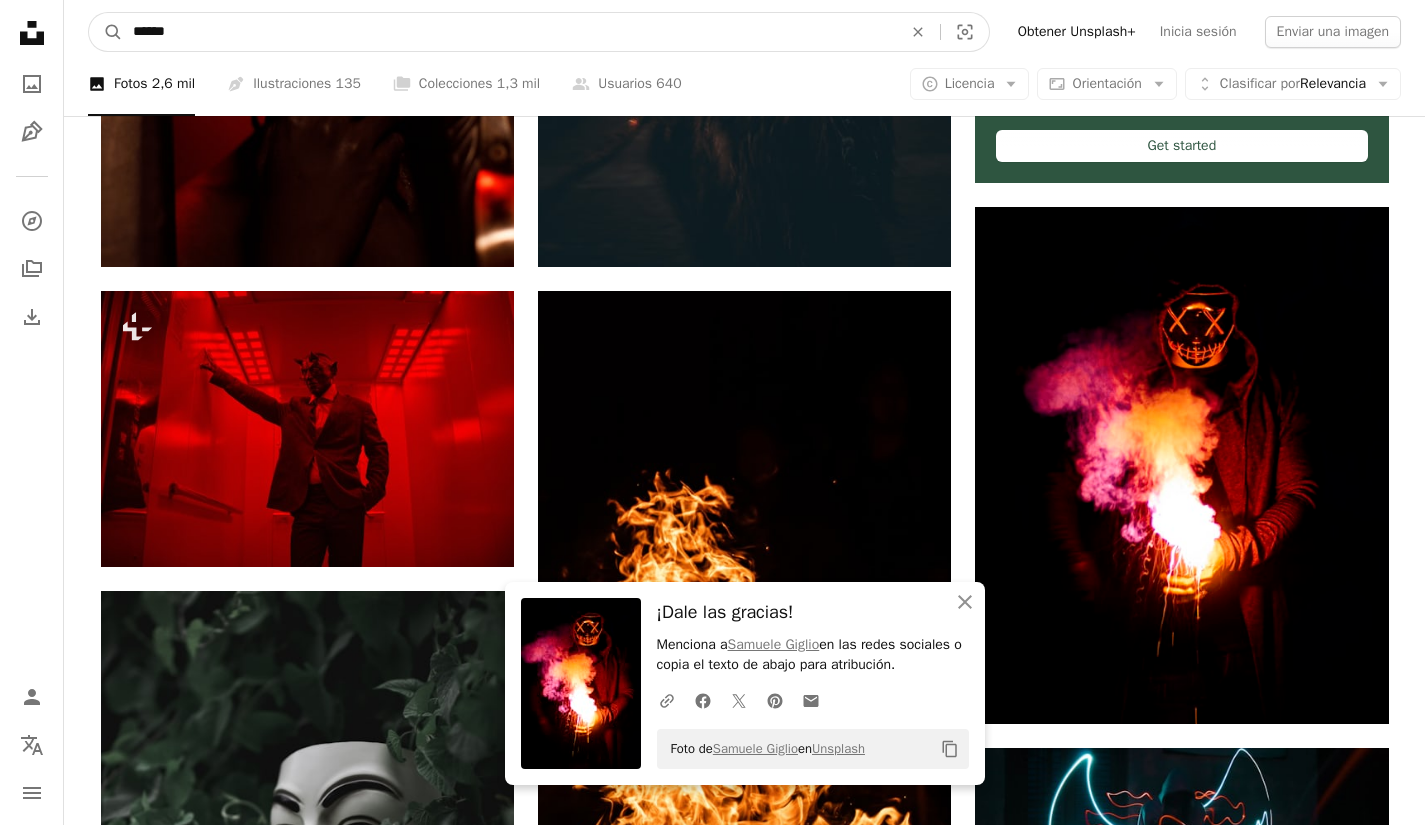 click on "******" at bounding box center [509, 32] 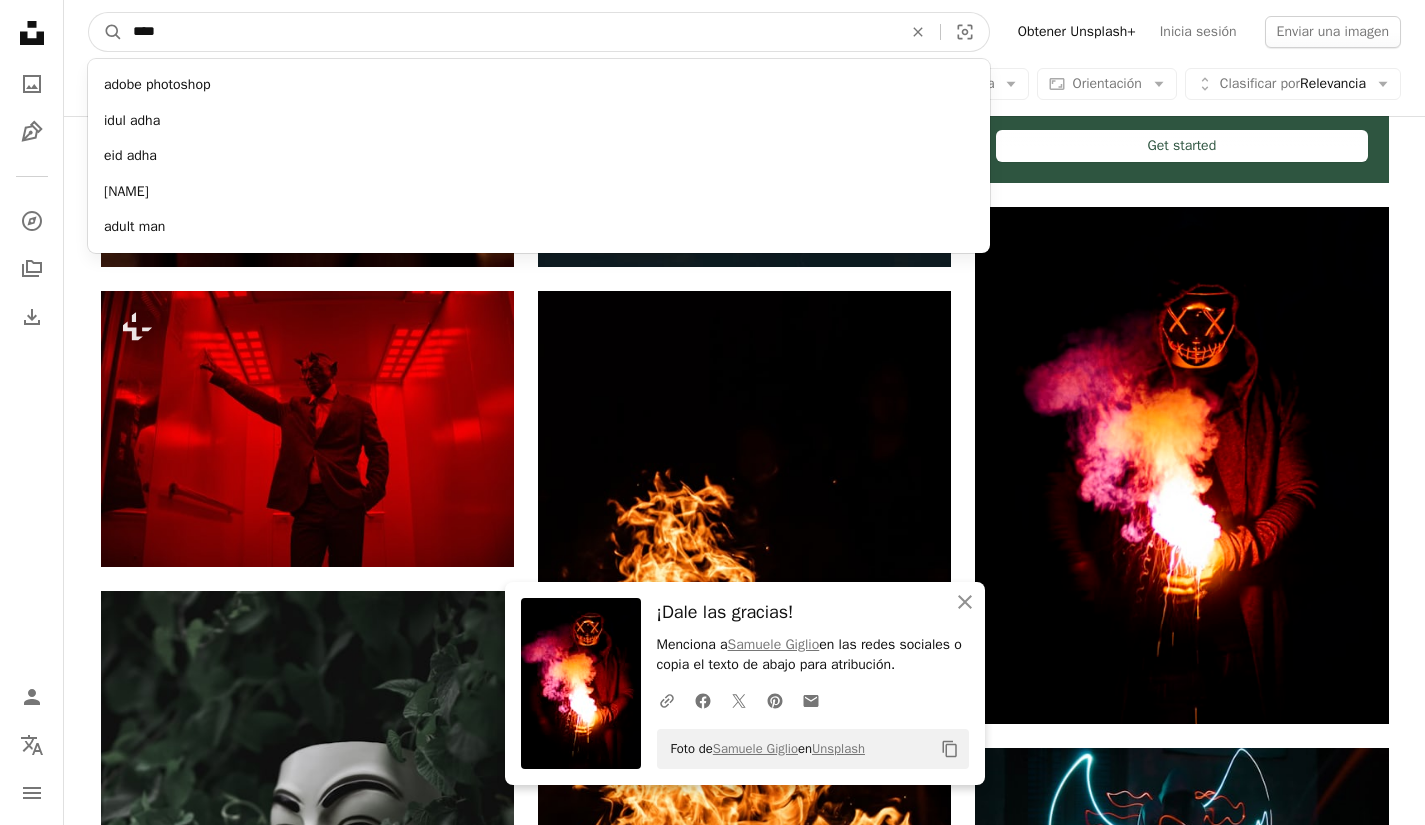 type on "****" 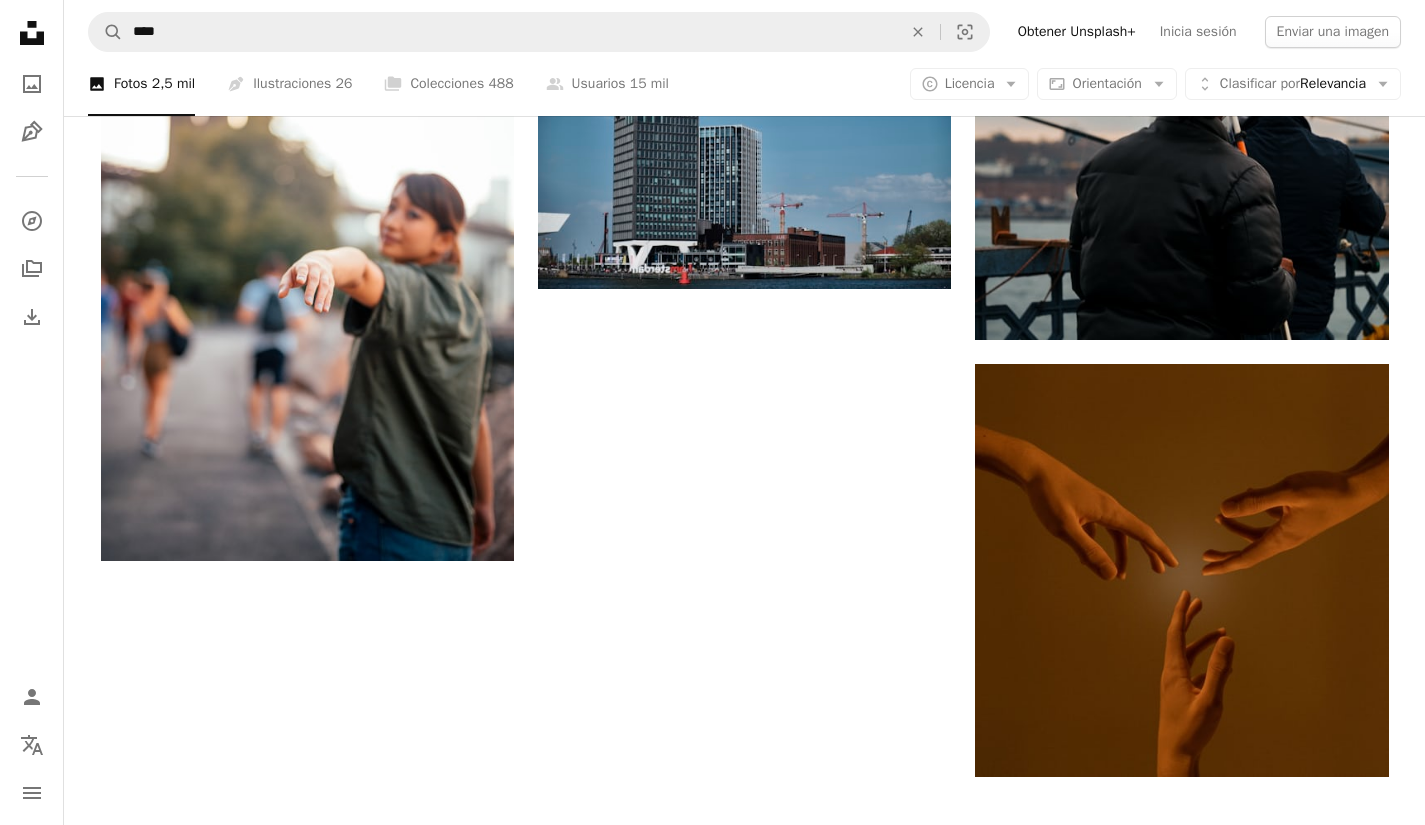 scroll, scrollTop: 3284, scrollLeft: 0, axis: vertical 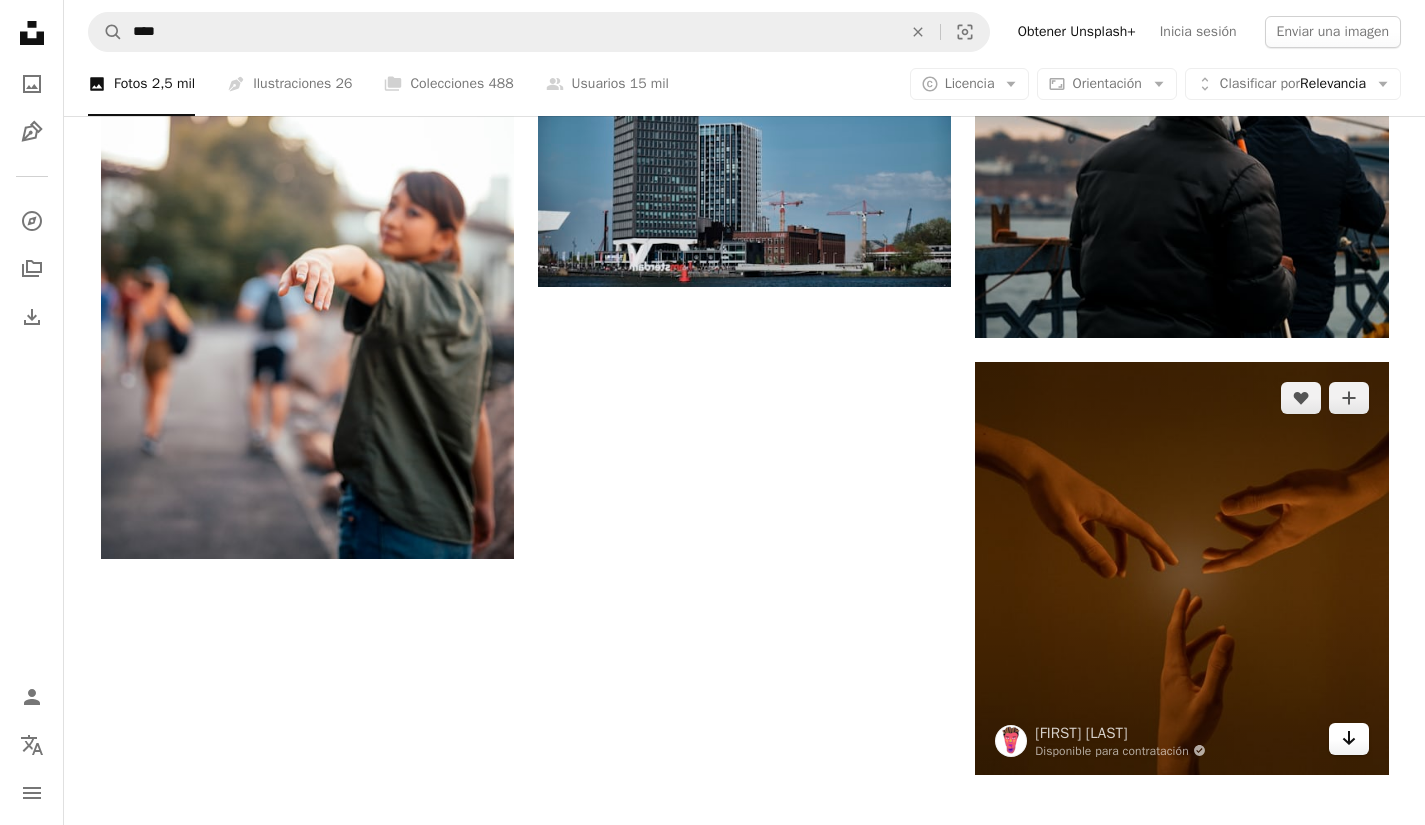 click on "Arrow pointing down" 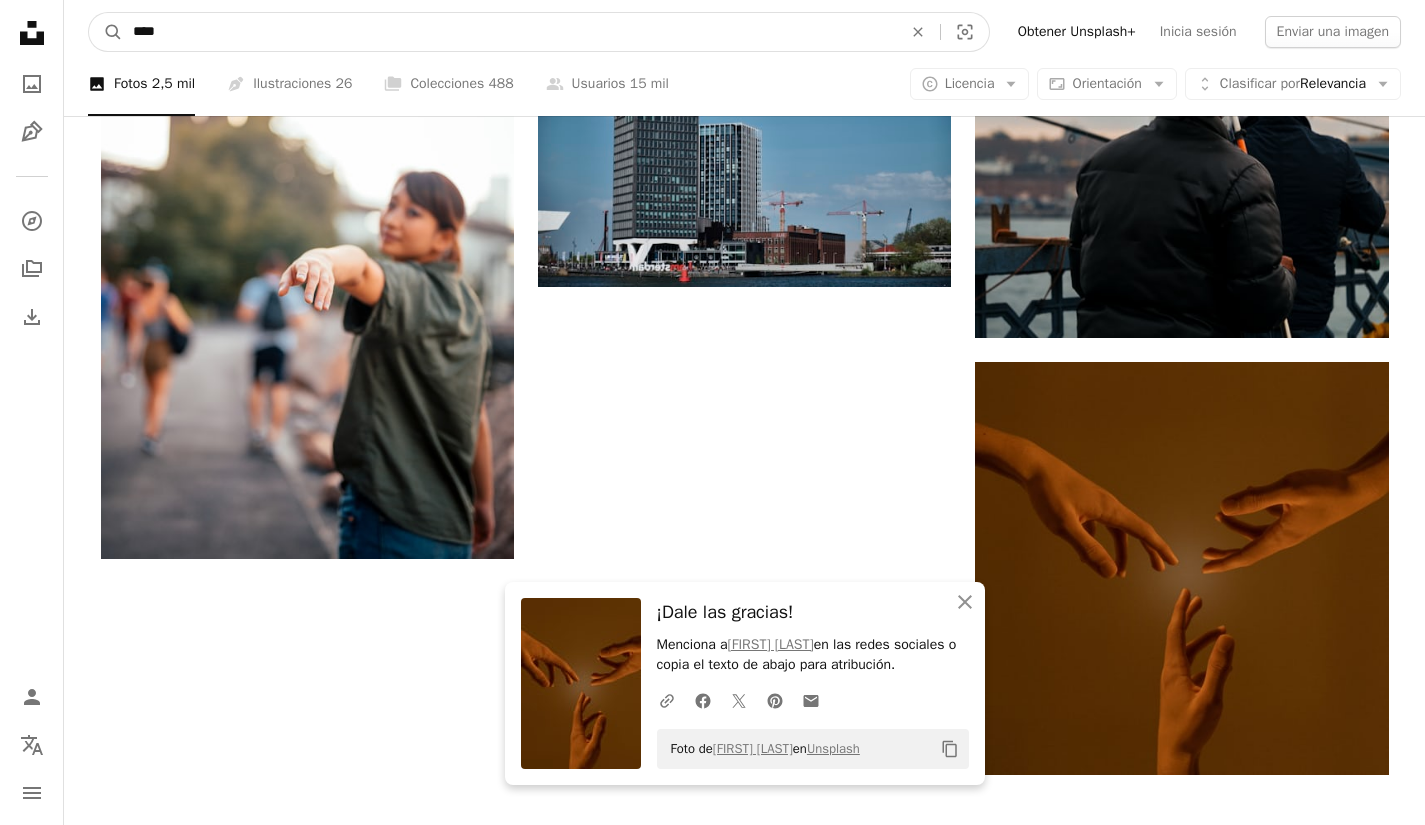 click on "****" at bounding box center (509, 32) 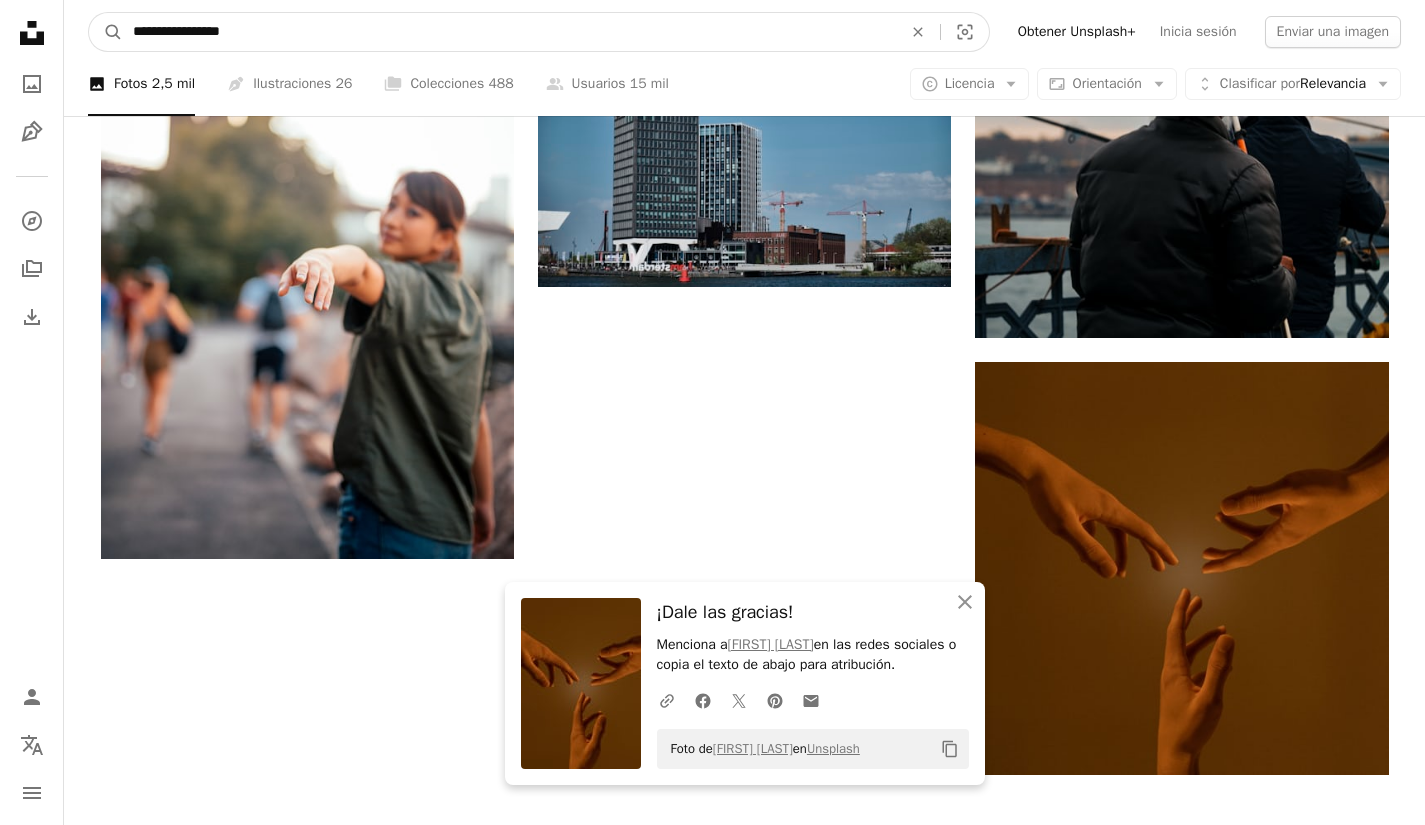 type on "**********" 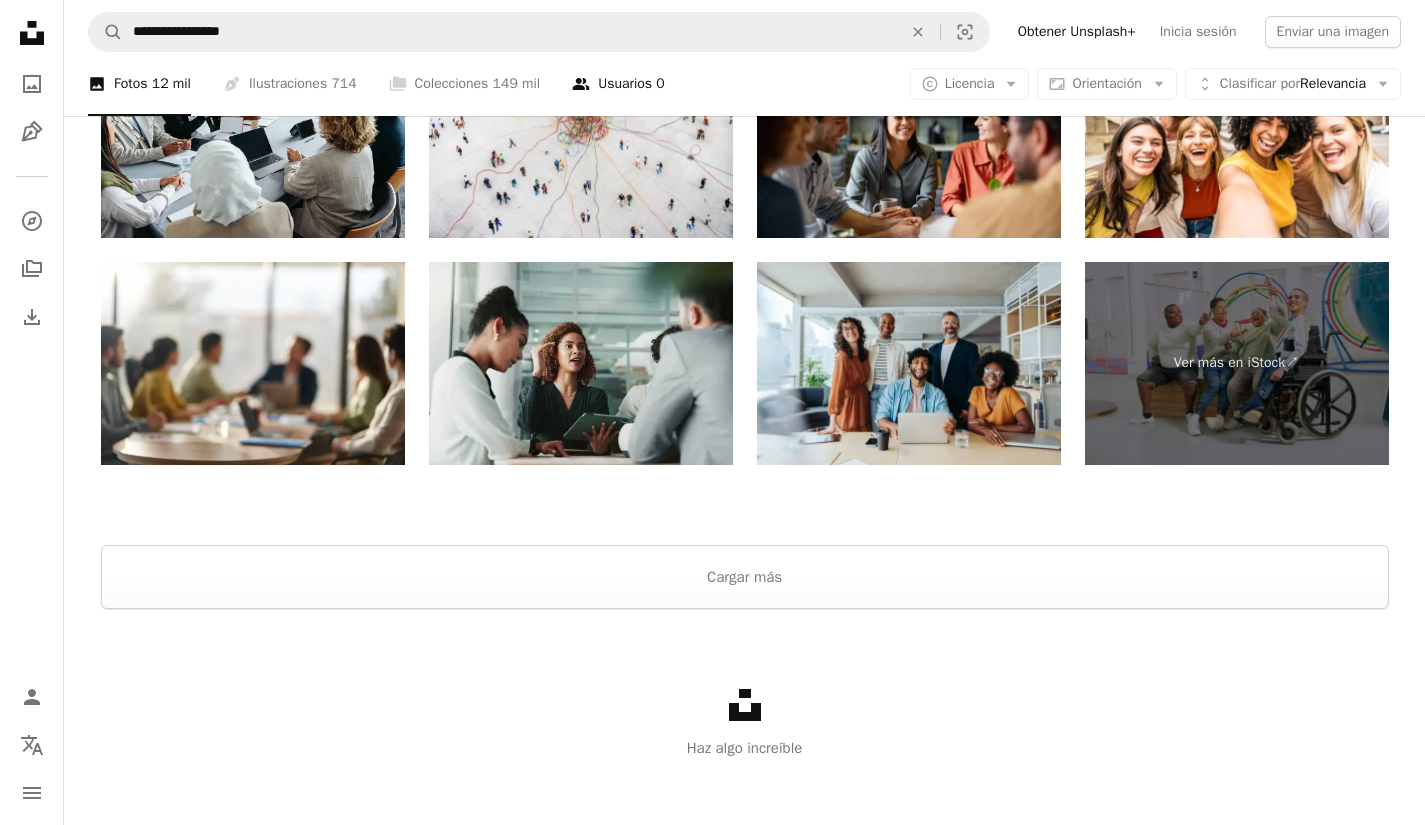scroll, scrollTop: 3666, scrollLeft: 0, axis: vertical 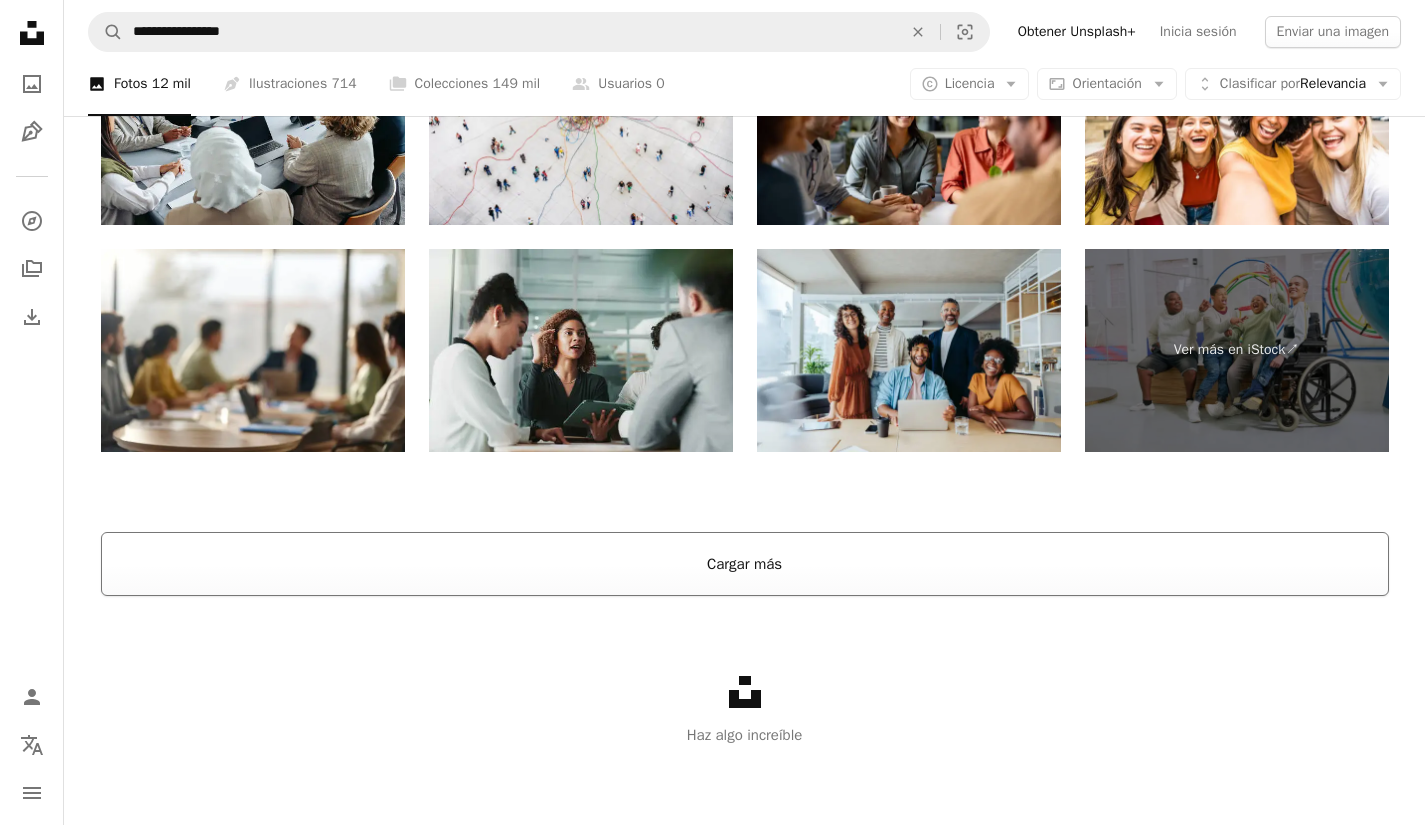 click on "Cargar más" at bounding box center [745, 564] 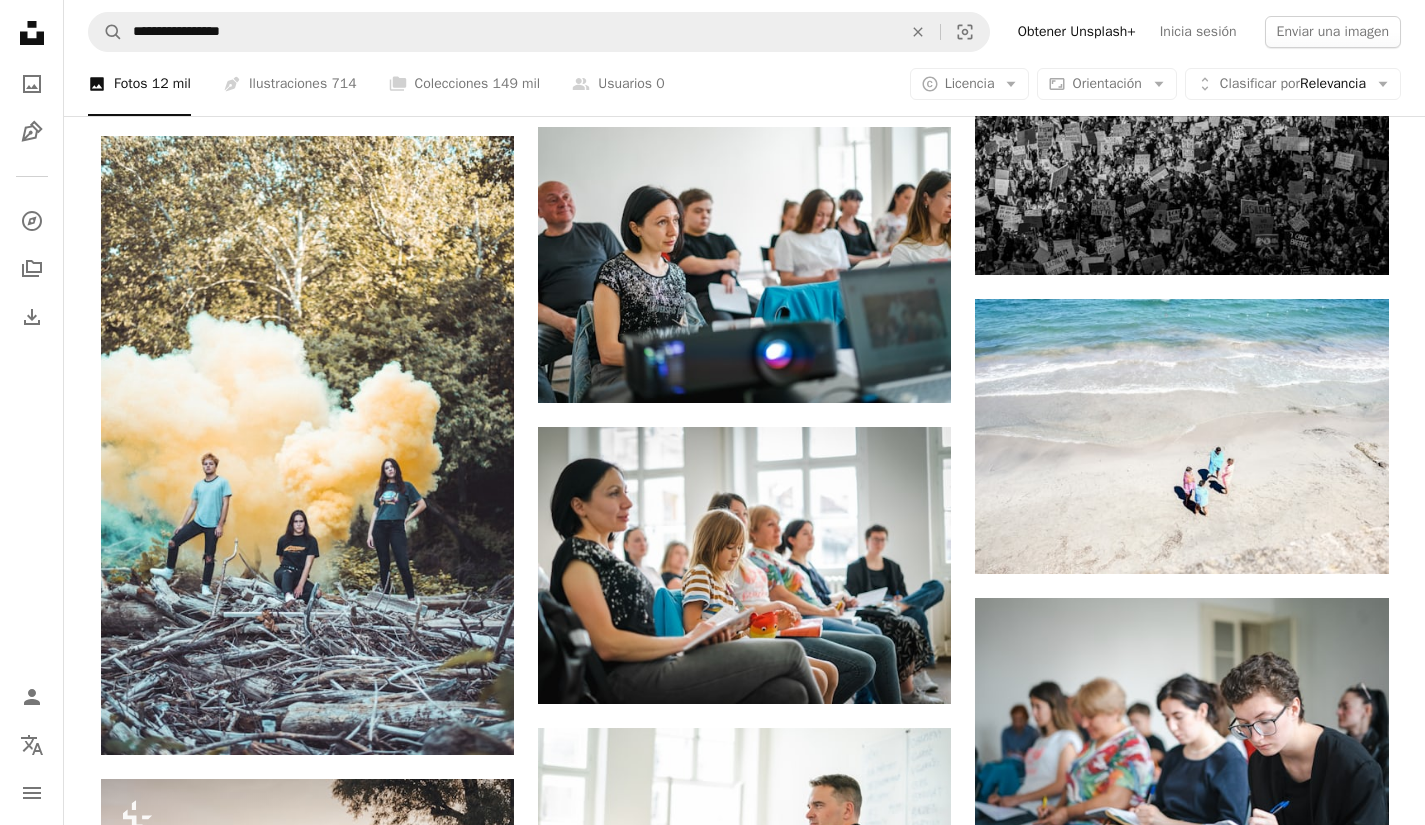 scroll, scrollTop: 5421, scrollLeft: 0, axis: vertical 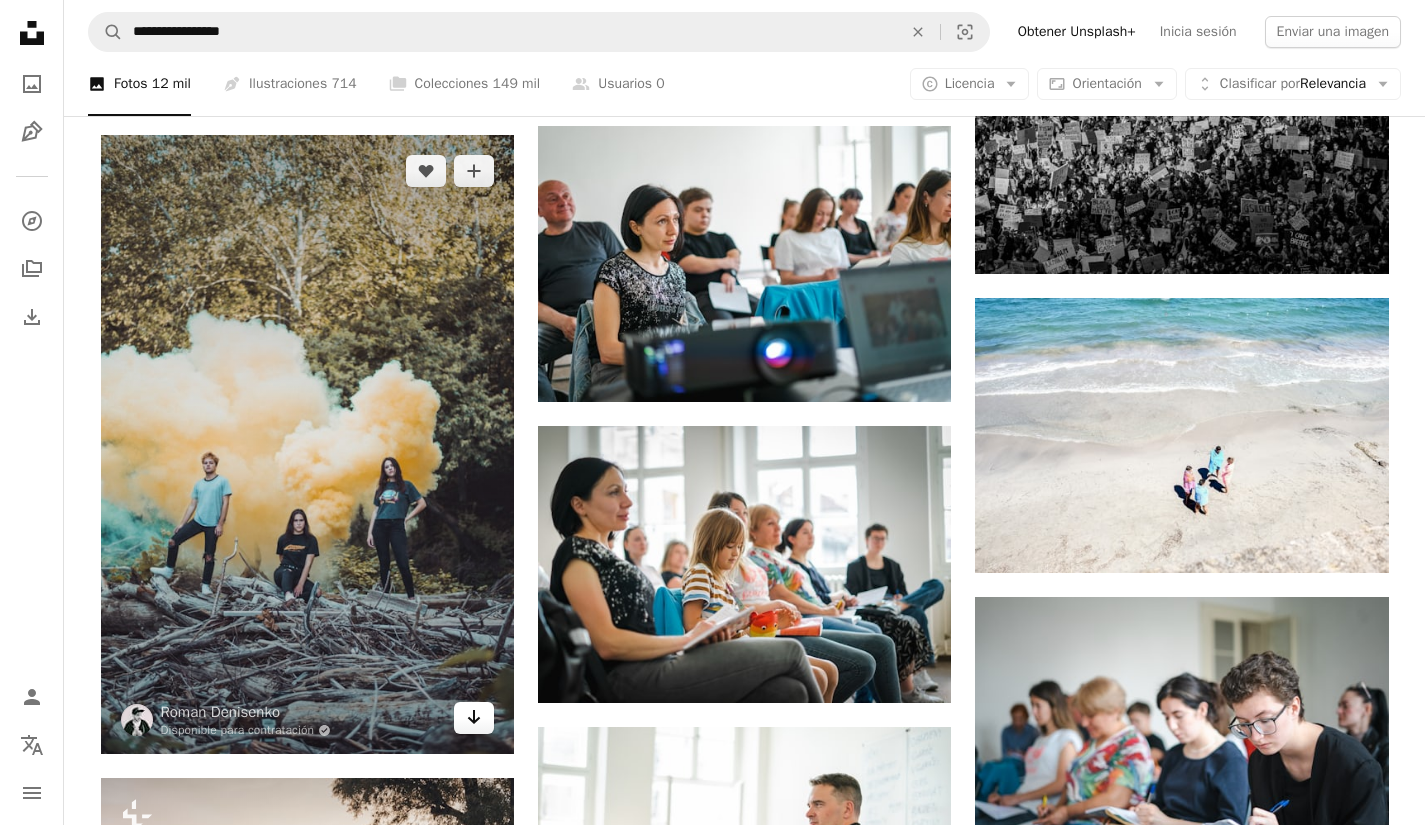 click 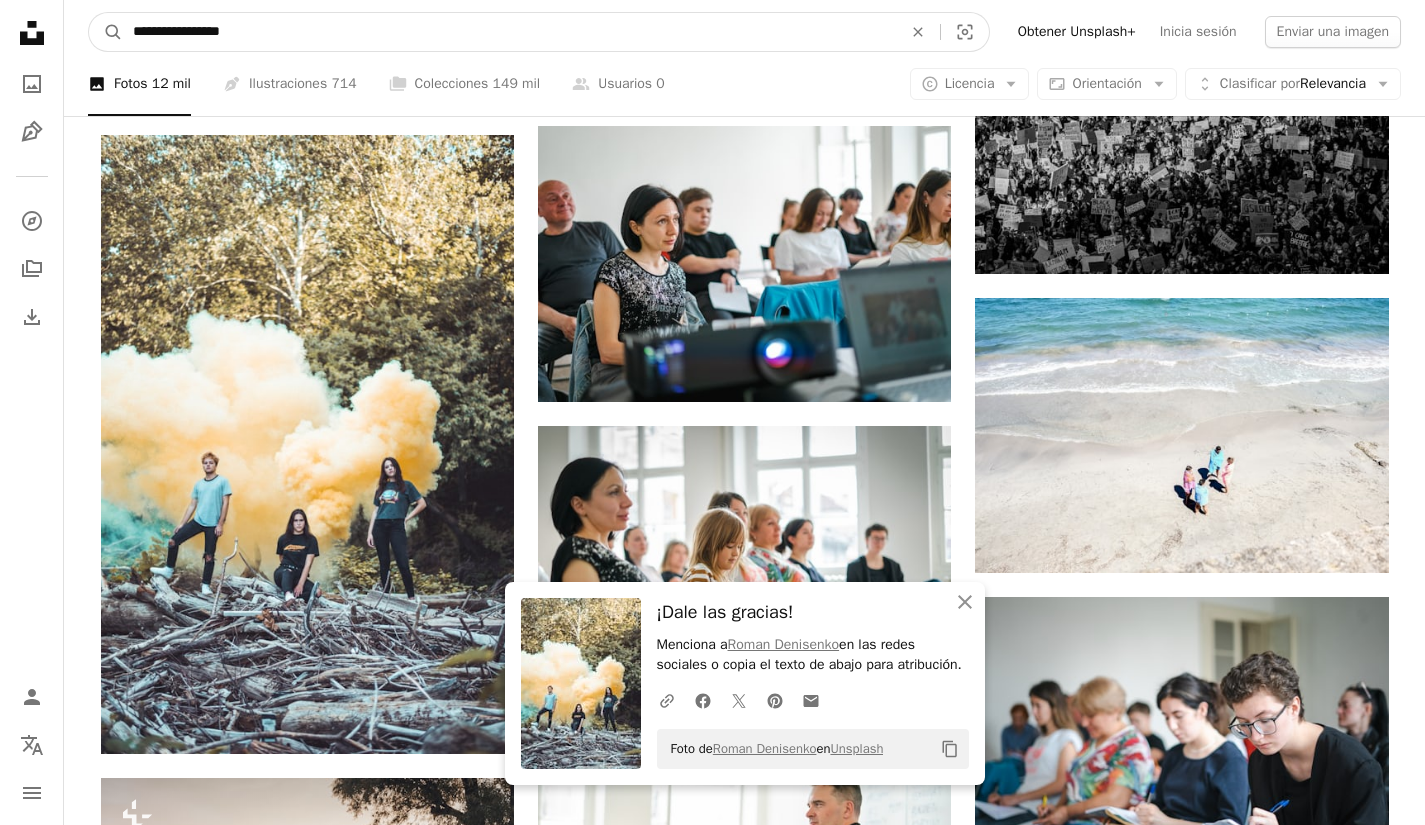 click on "**********" at bounding box center [509, 32] 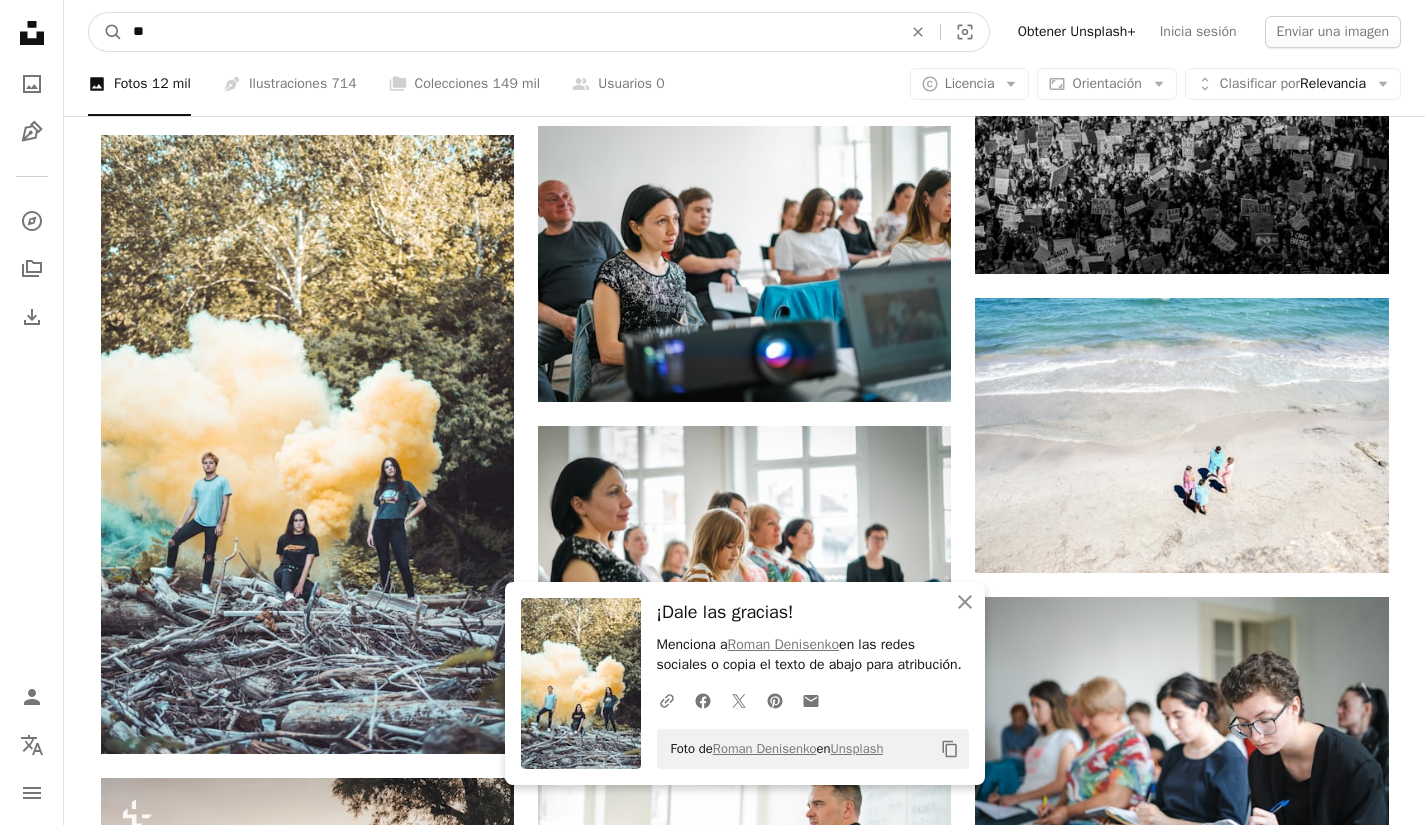 type on "*" 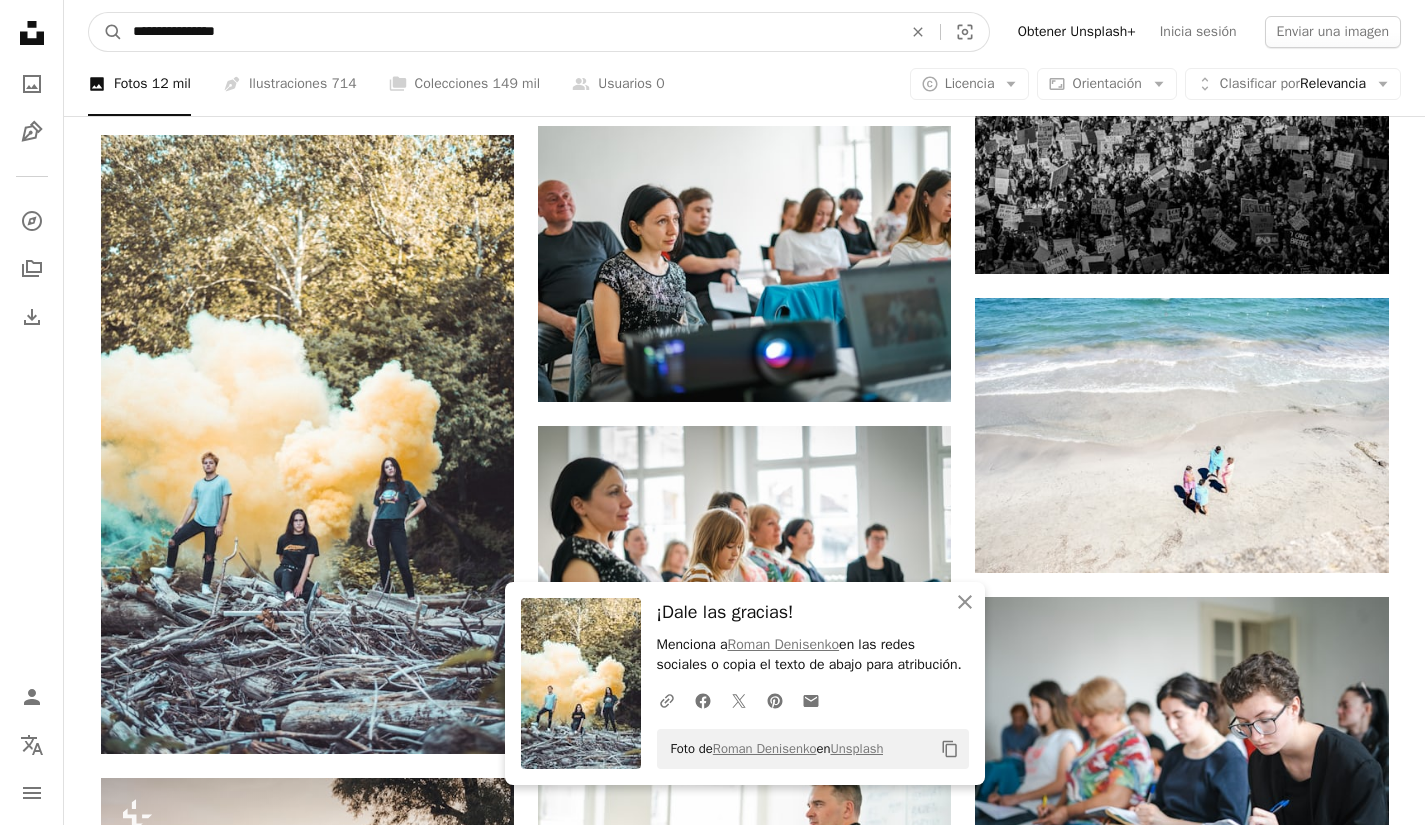 type on "**********" 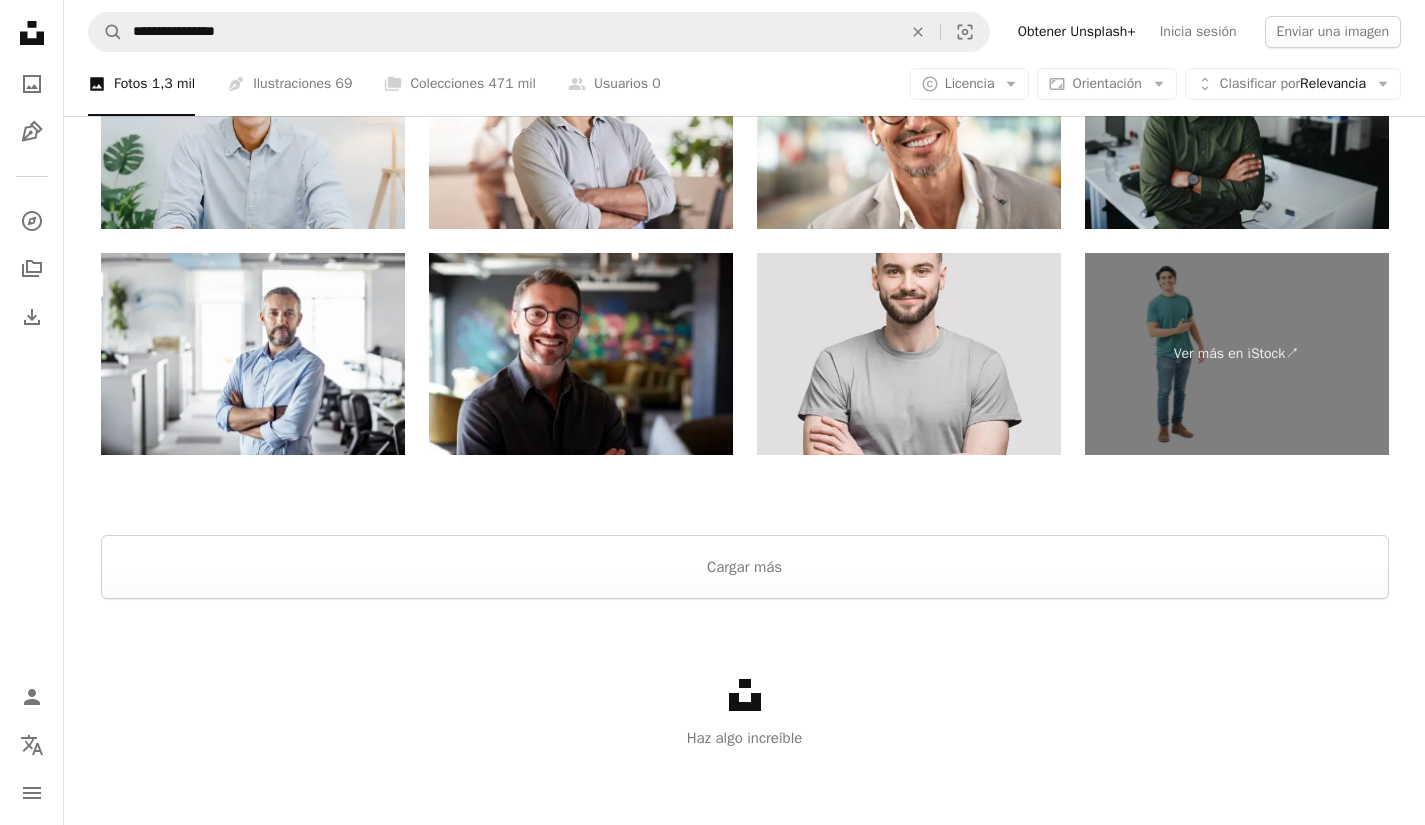 scroll, scrollTop: 5612, scrollLeft: 0, axis: vertical 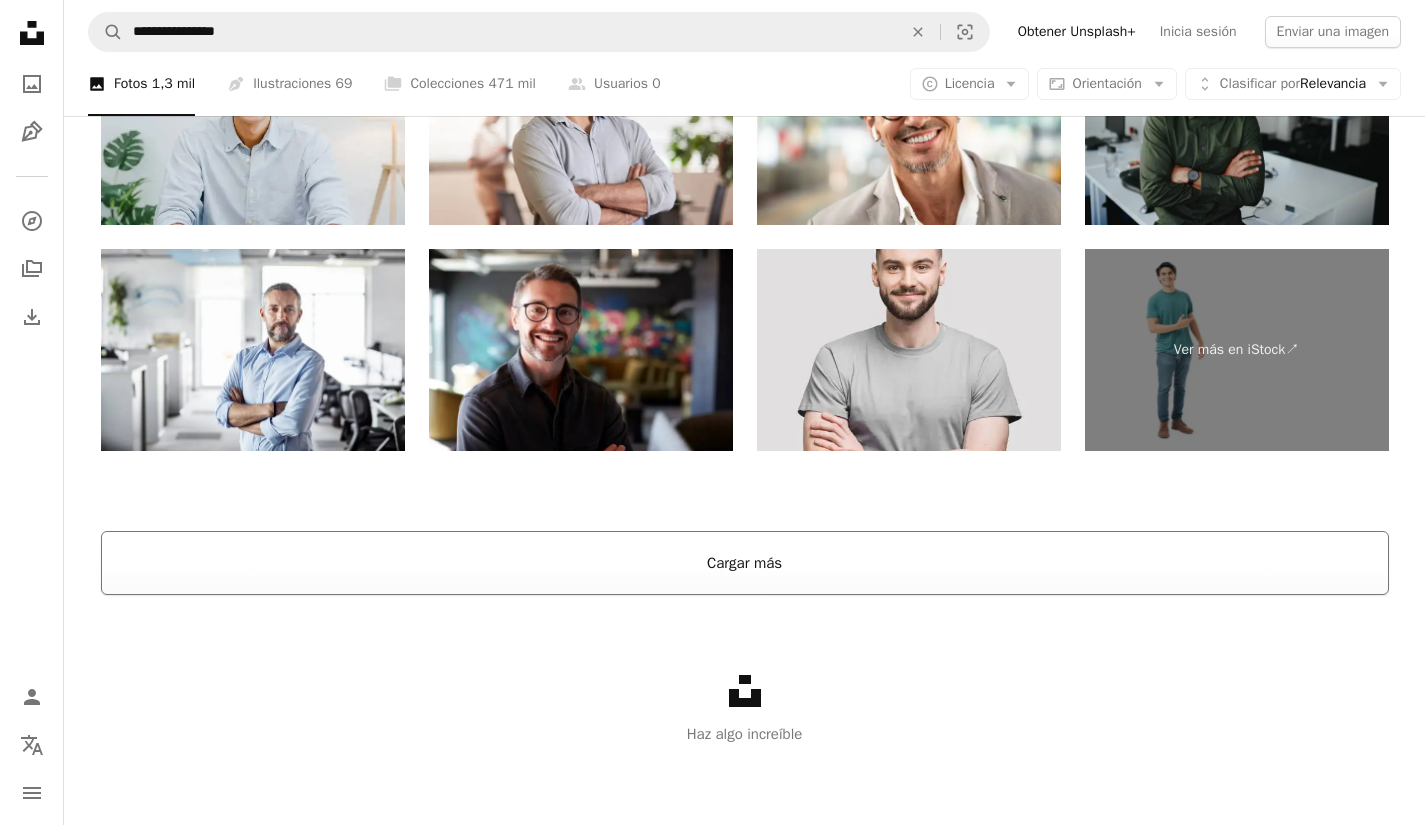 click on "Cargar más" at bounding box center [745, 563] 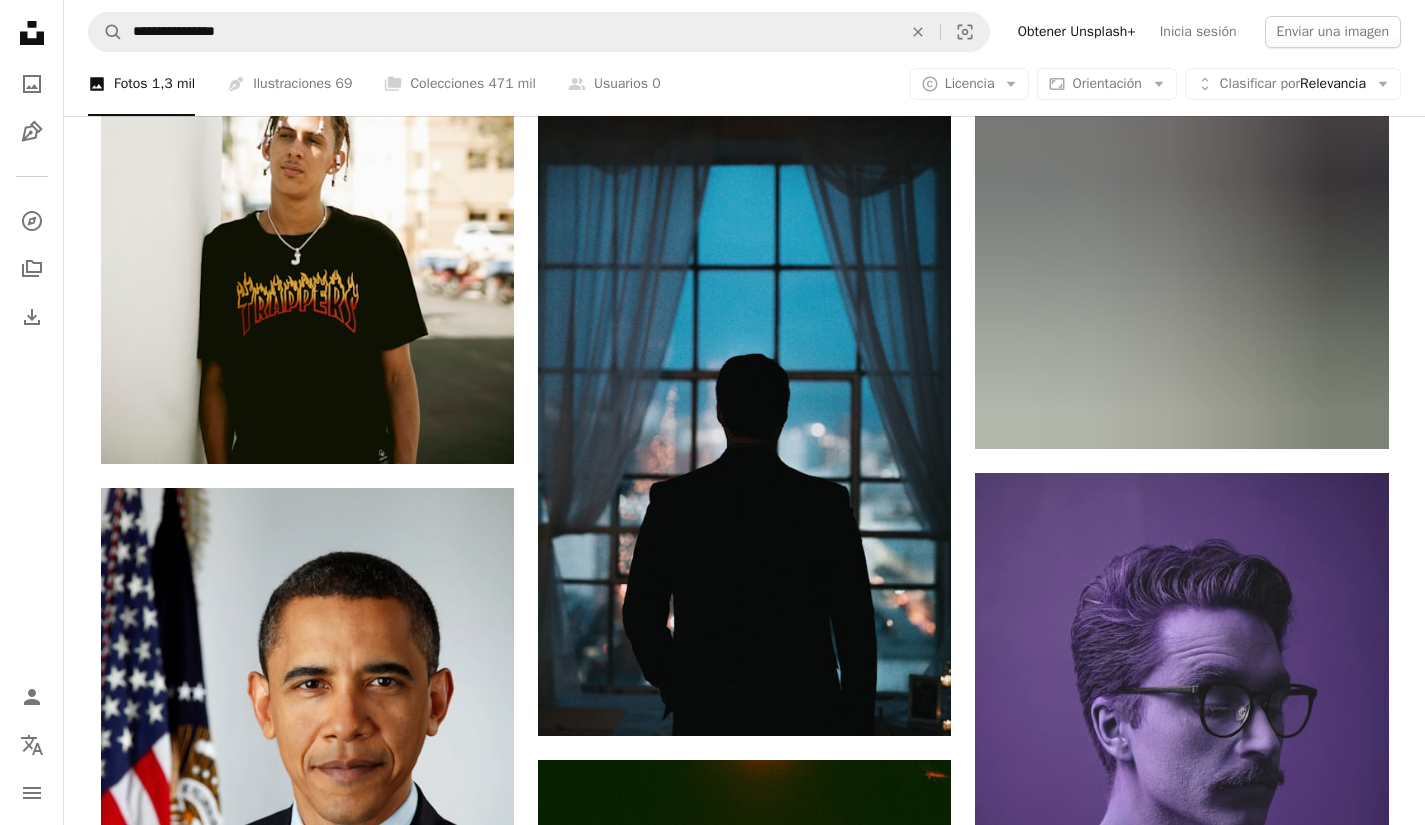 scroll, scrollTop: 12431, scrollLeft: 0, axis: vertical 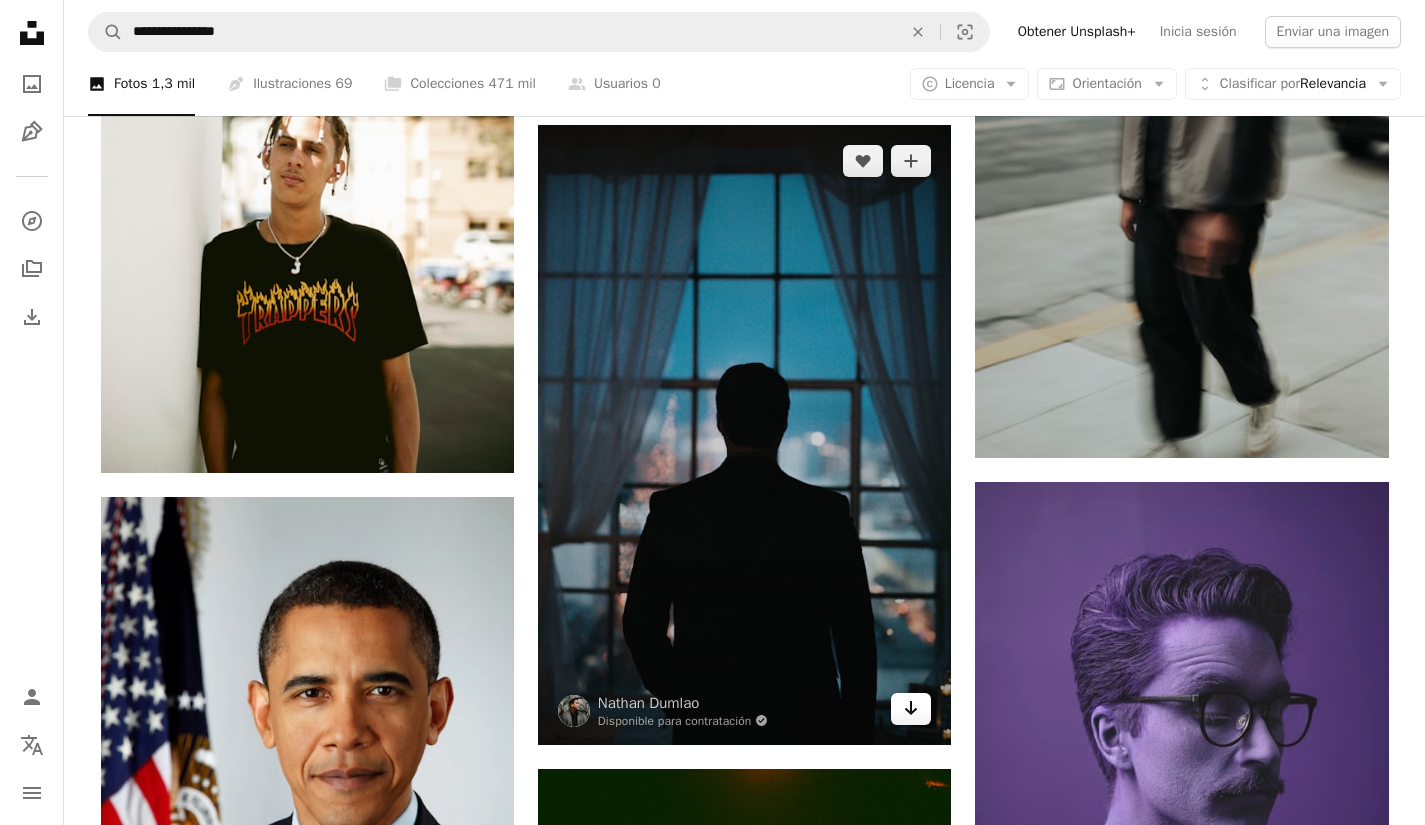 click on "Arrow pointing down" at bounding box center (911, 709) 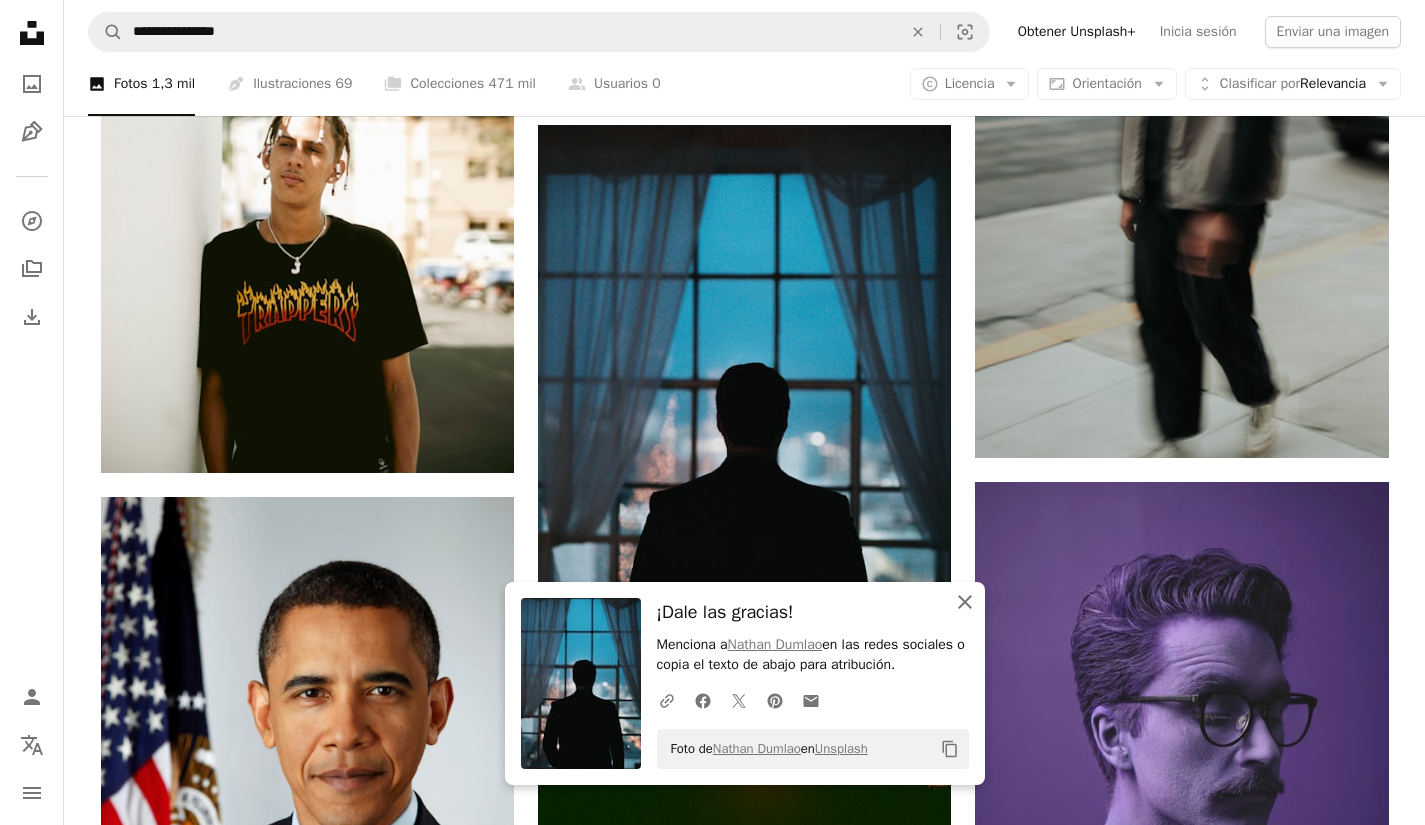 click on "An X shape" 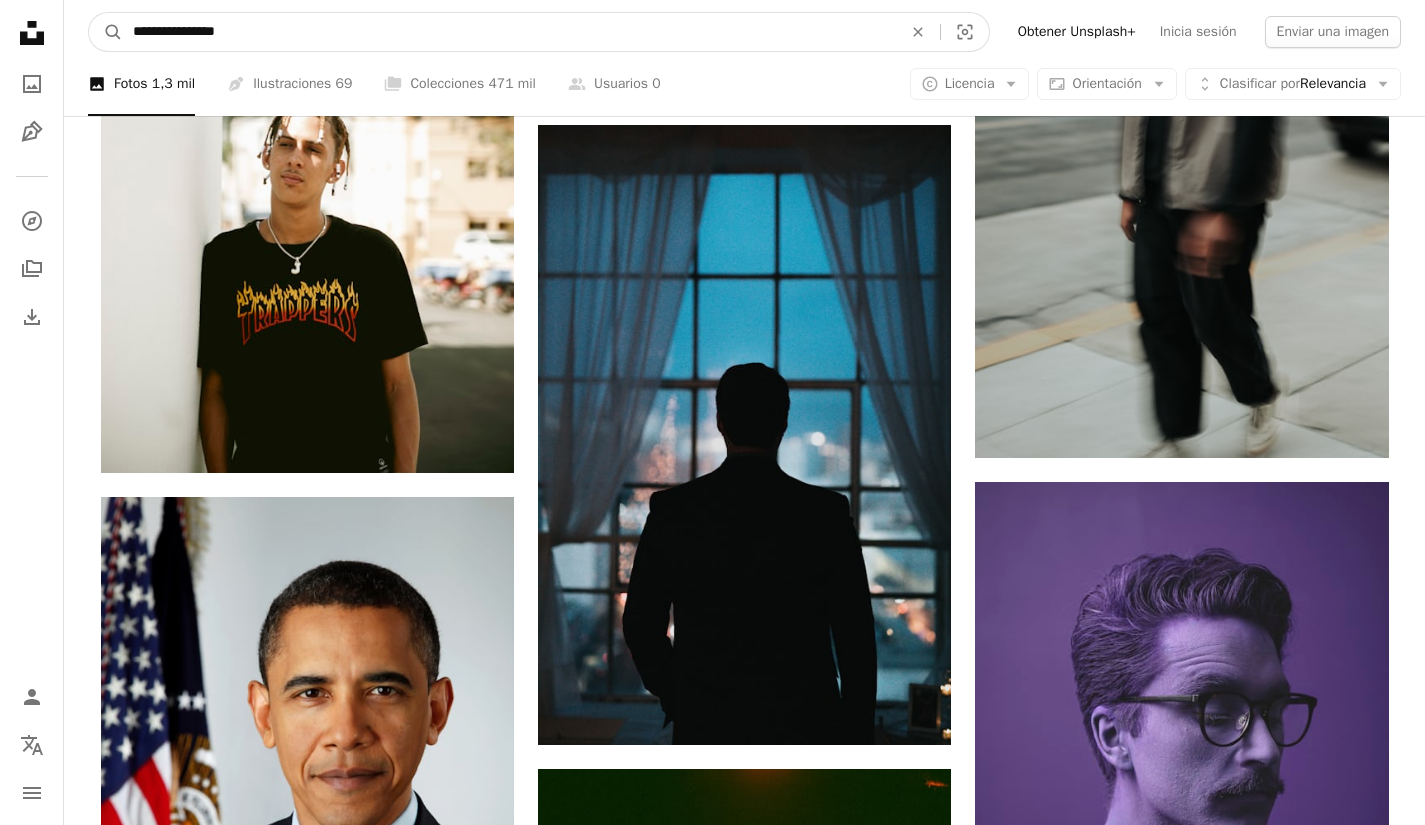 click on "**********" at bounding box center (509, 32) 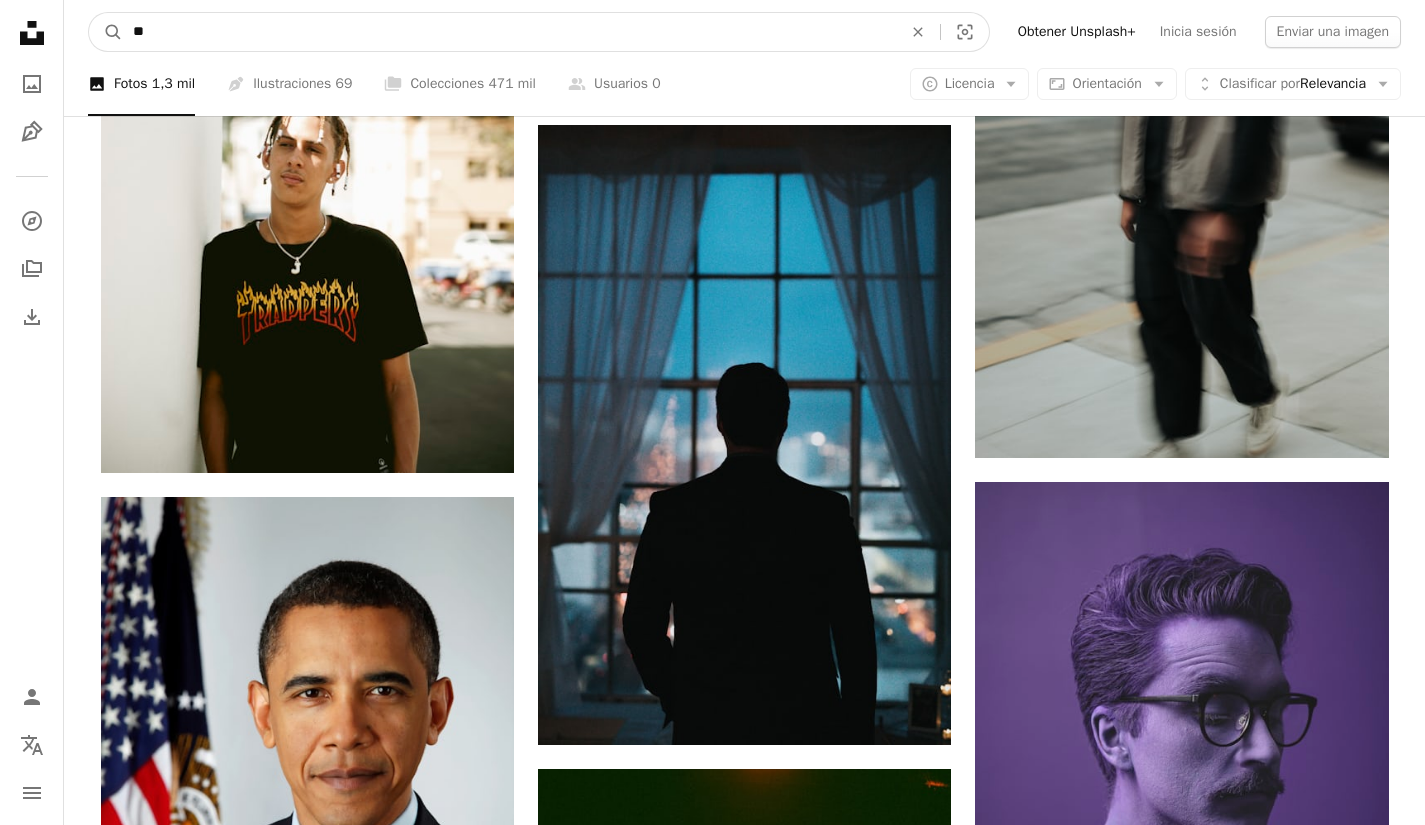 type on "*" 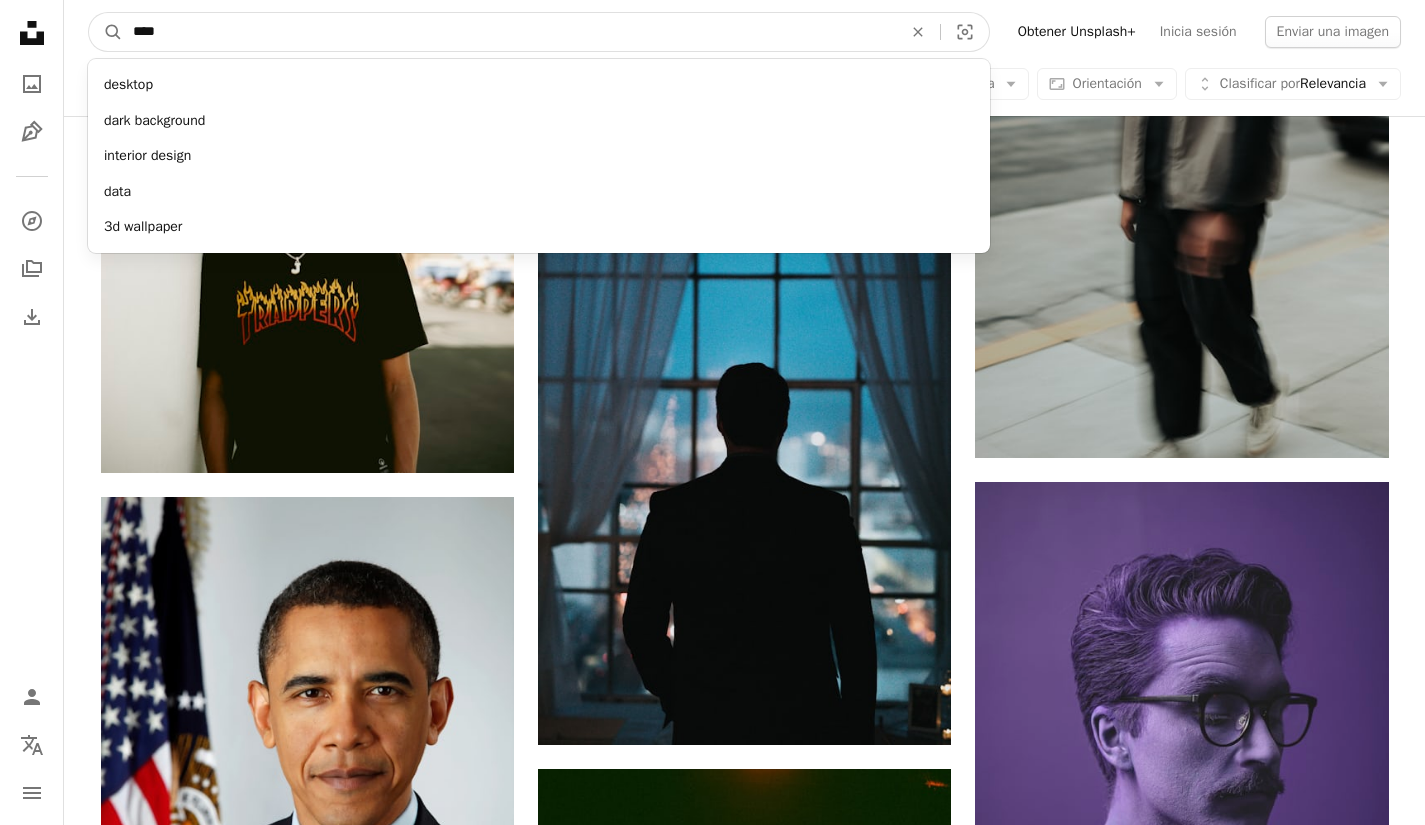 type on "****" 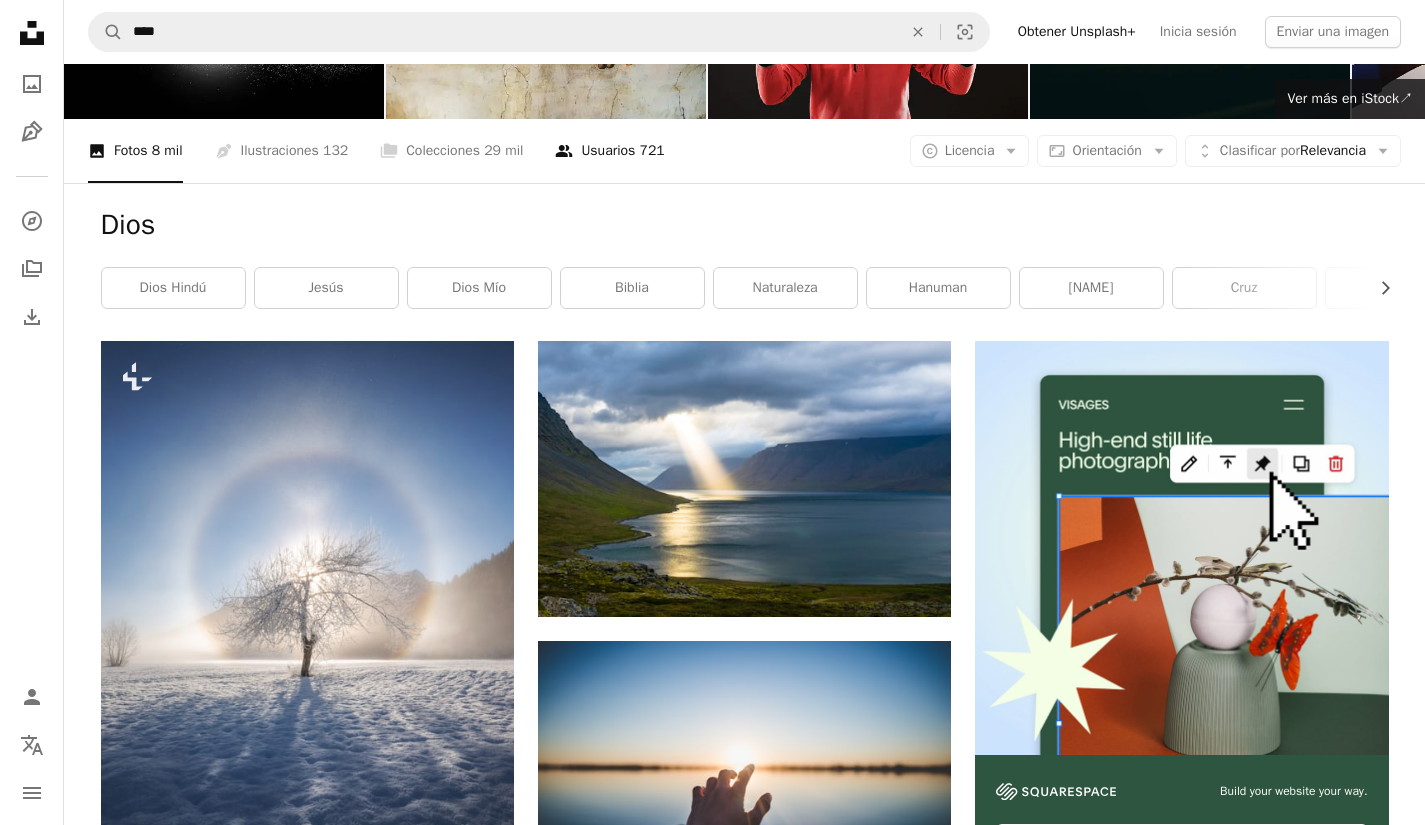 scroll, scrollTop: 161, scrollLeft: 0, axis: vertical 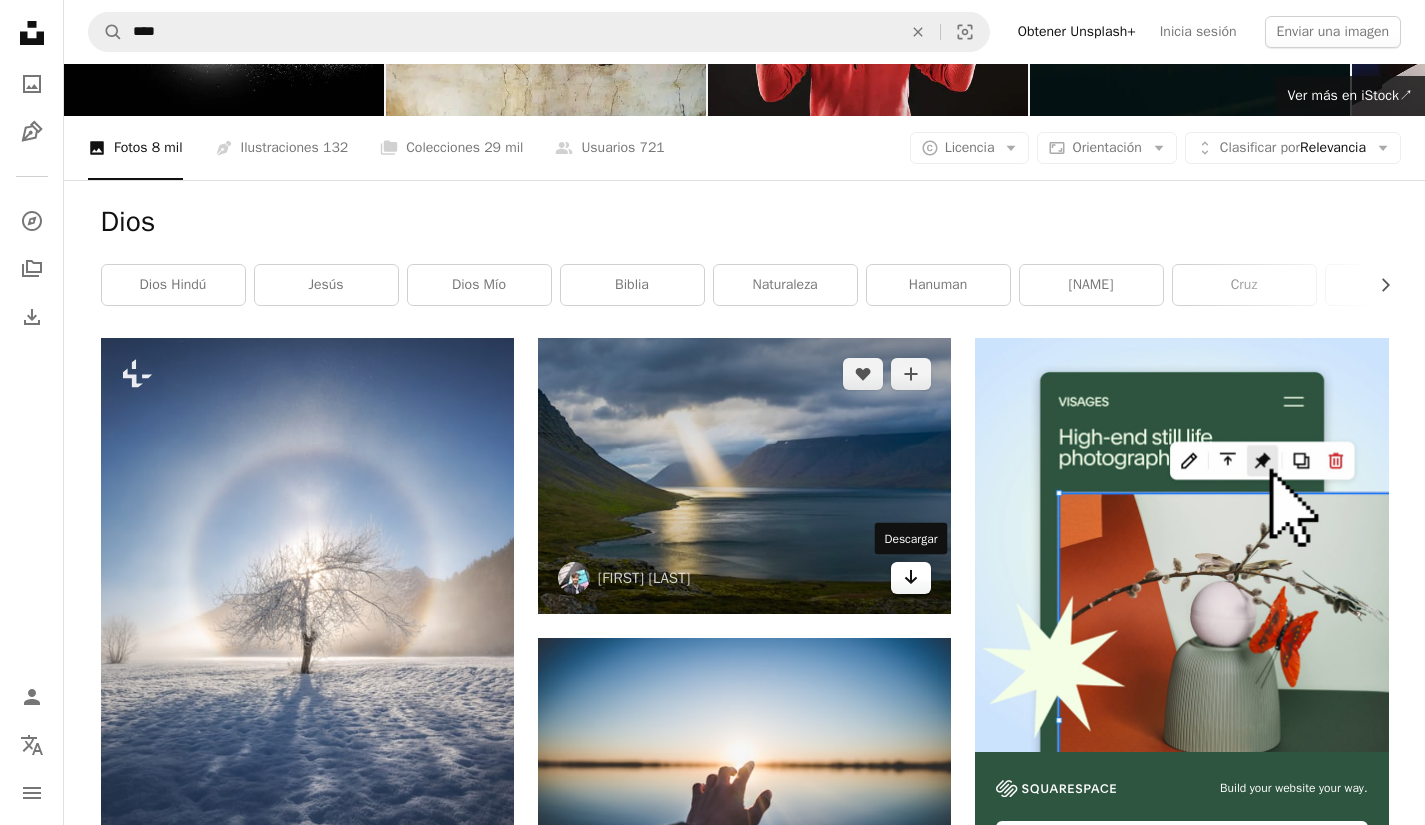 click on "Arrow pointing down" 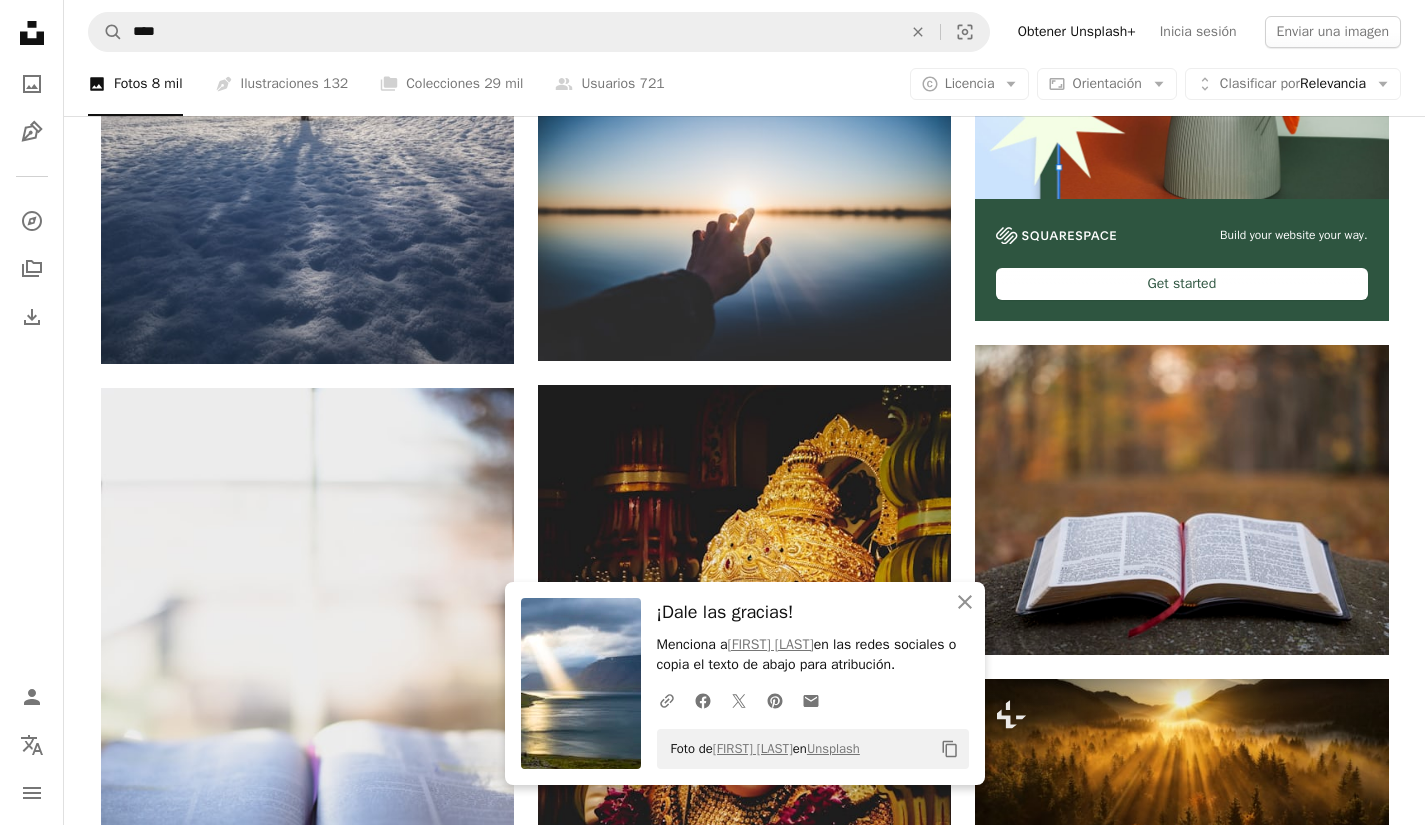 scroll, scrollTop: 682, scrollLeft: 0, axis: vertical 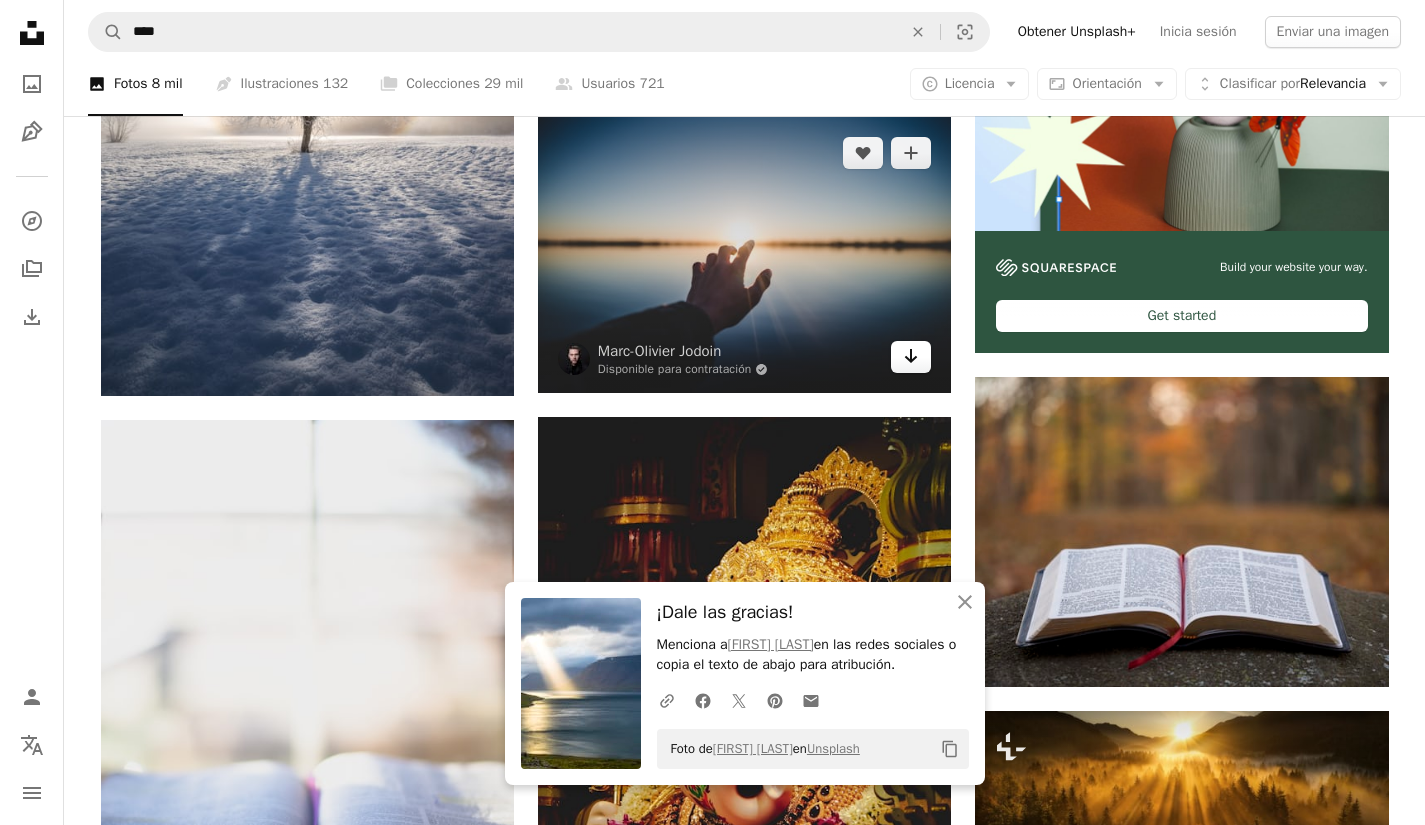 click on "Arrow pointing down" at bounding box center (911, 357) 